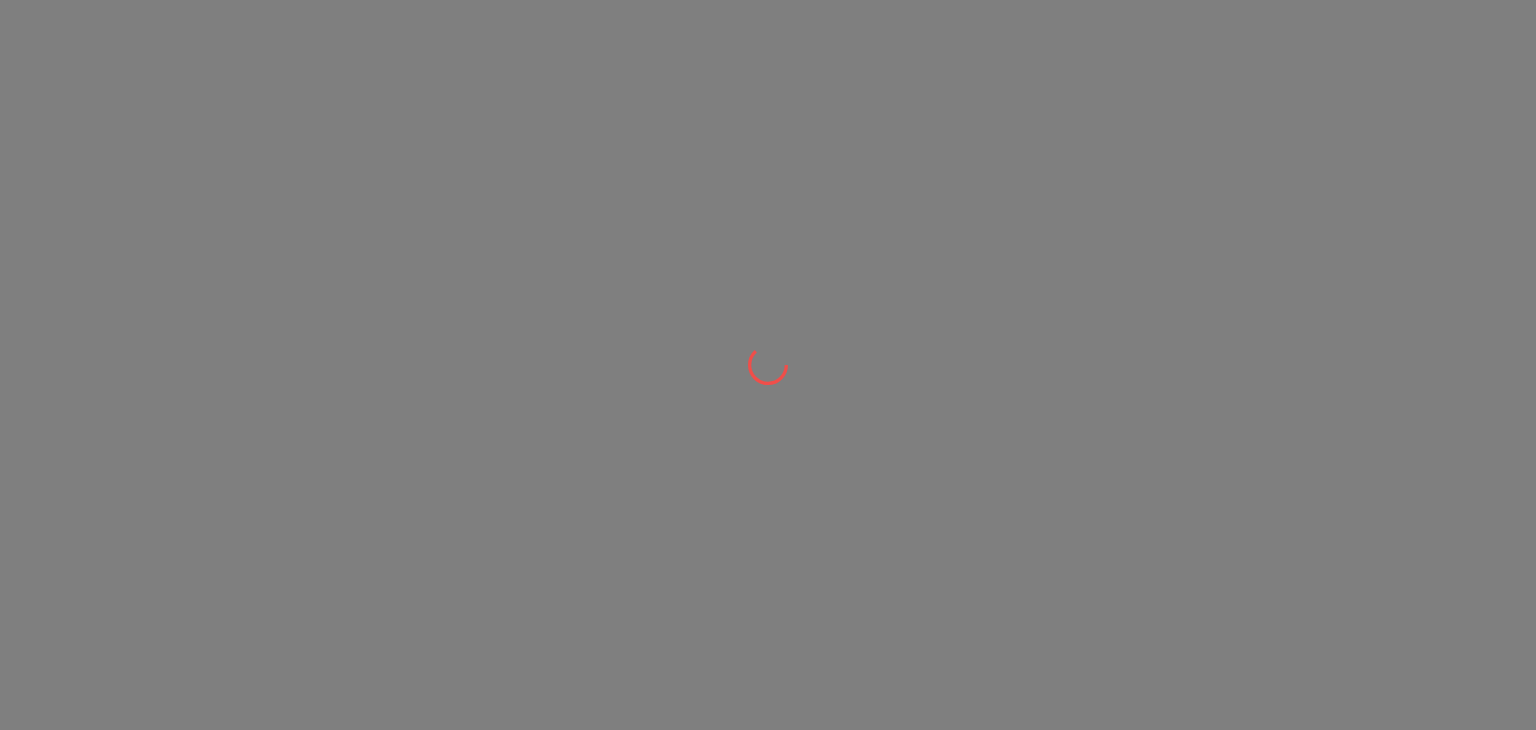 scroll, scrollTop: 0, scrollLeft: 0, axis: both 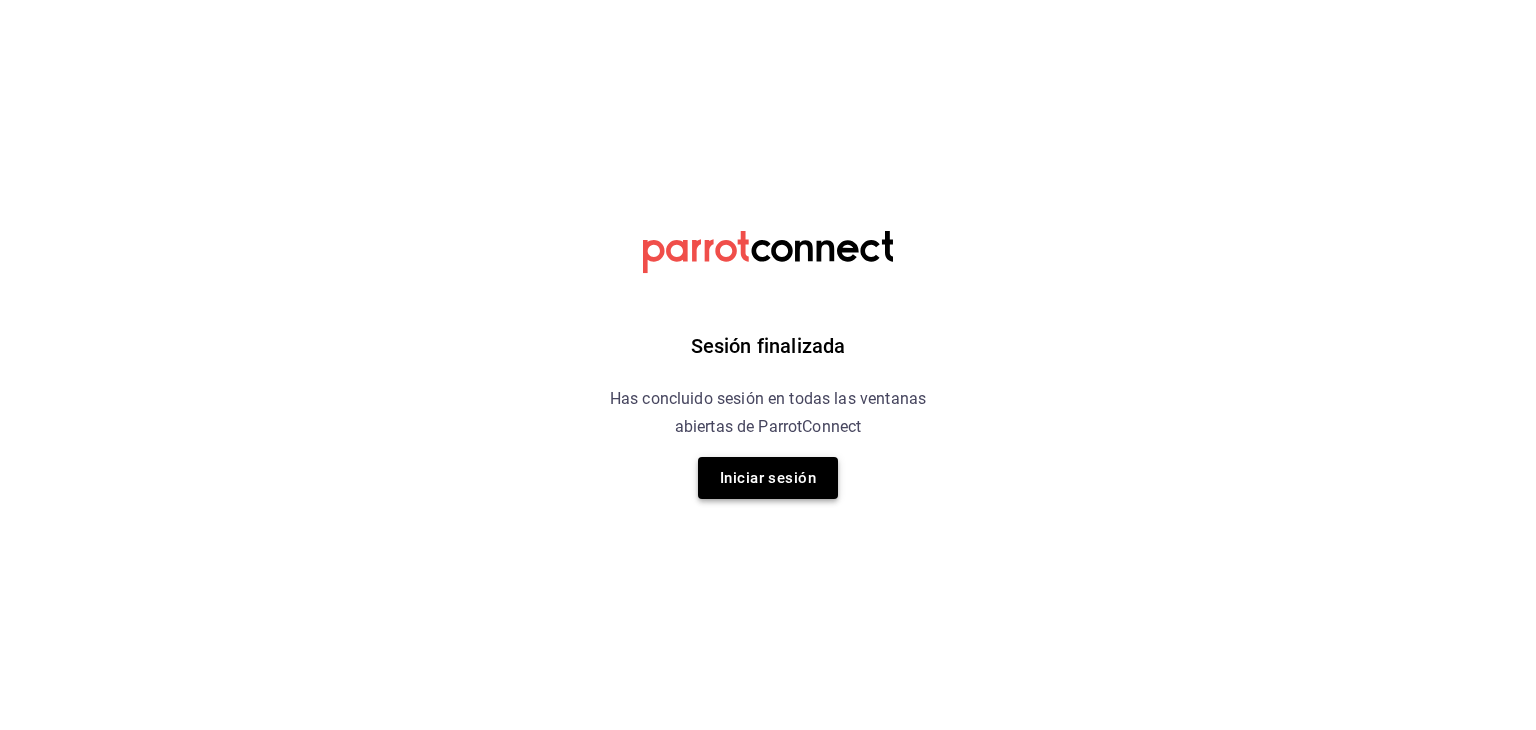 click on "Iniciar sesión" at bounding box center [768, 478] 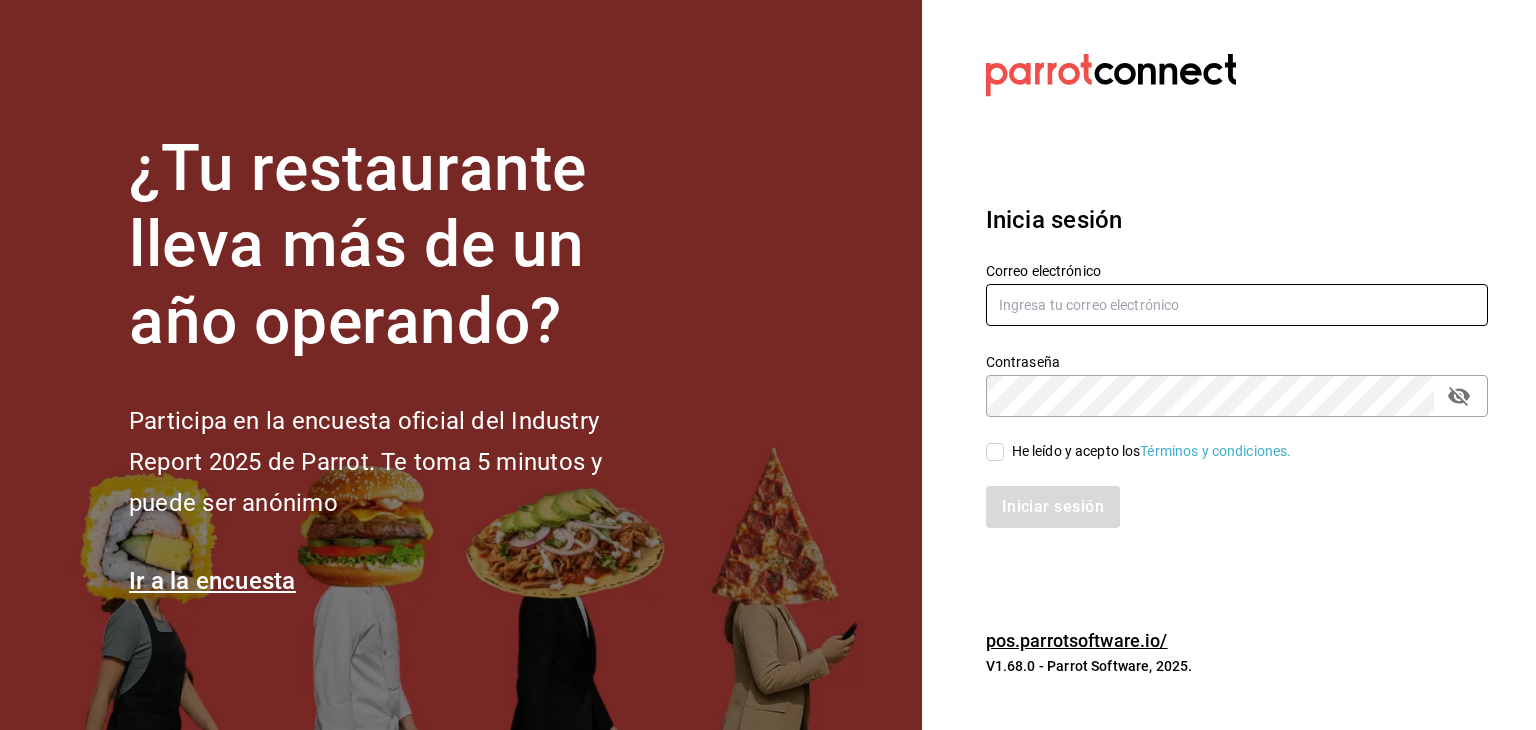 type on "multiuser@sushiexpress.com" 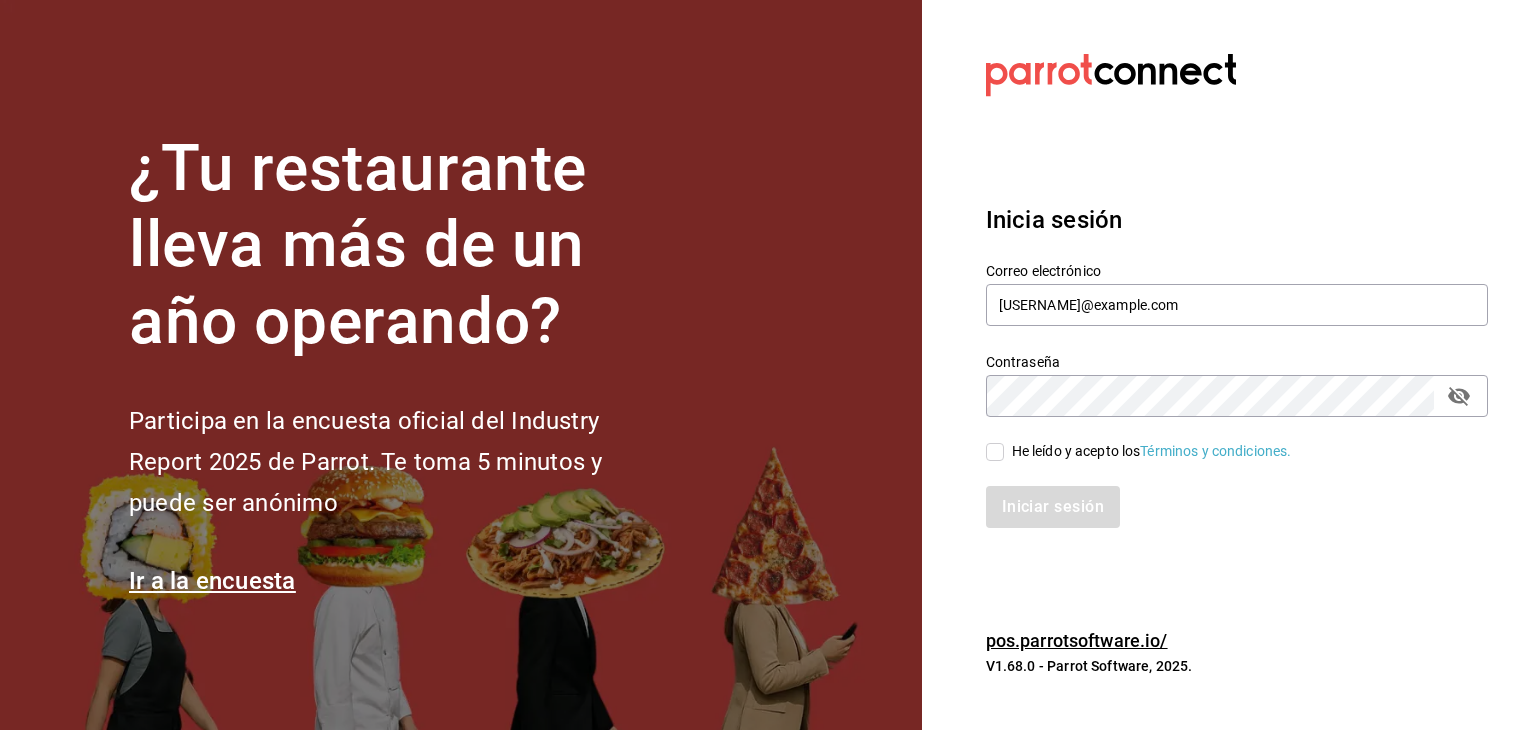 click on "He leído y acepto los  Términos y condiciones." at bounding box center (995, 452) 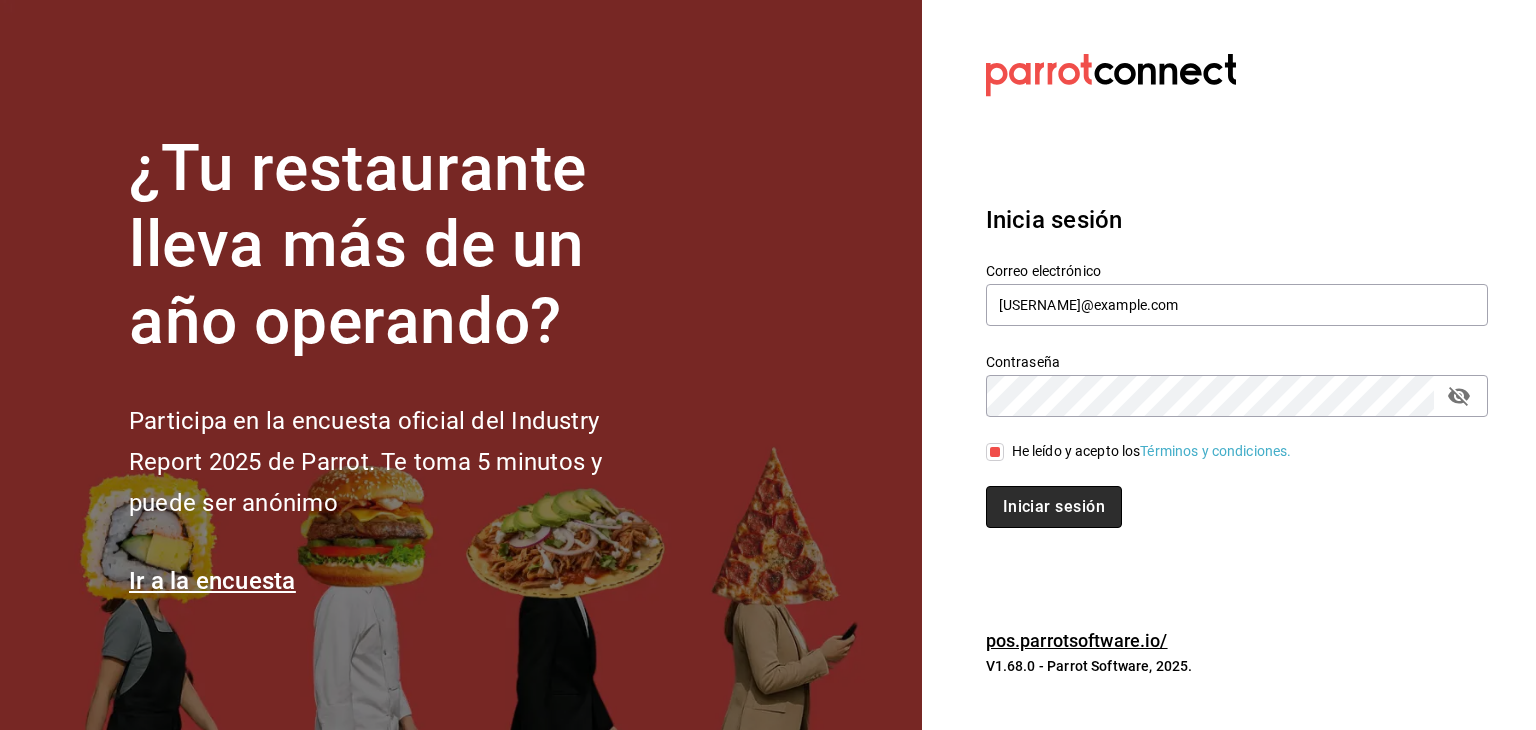 click on "Iniciar sesión" at bounding box center [1054, 507] 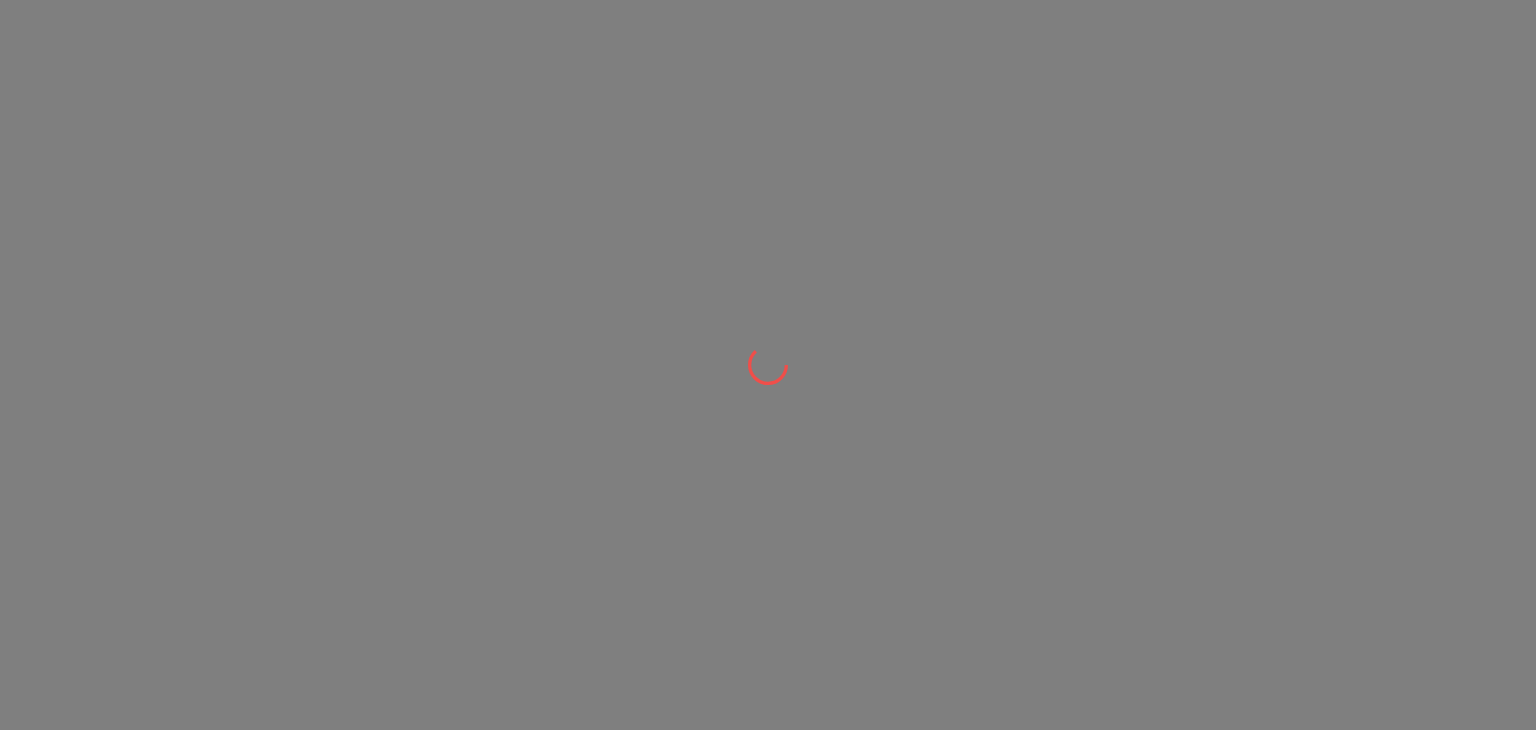 scroll, scrollTop: 0, scrollLeft: 0, axis: both 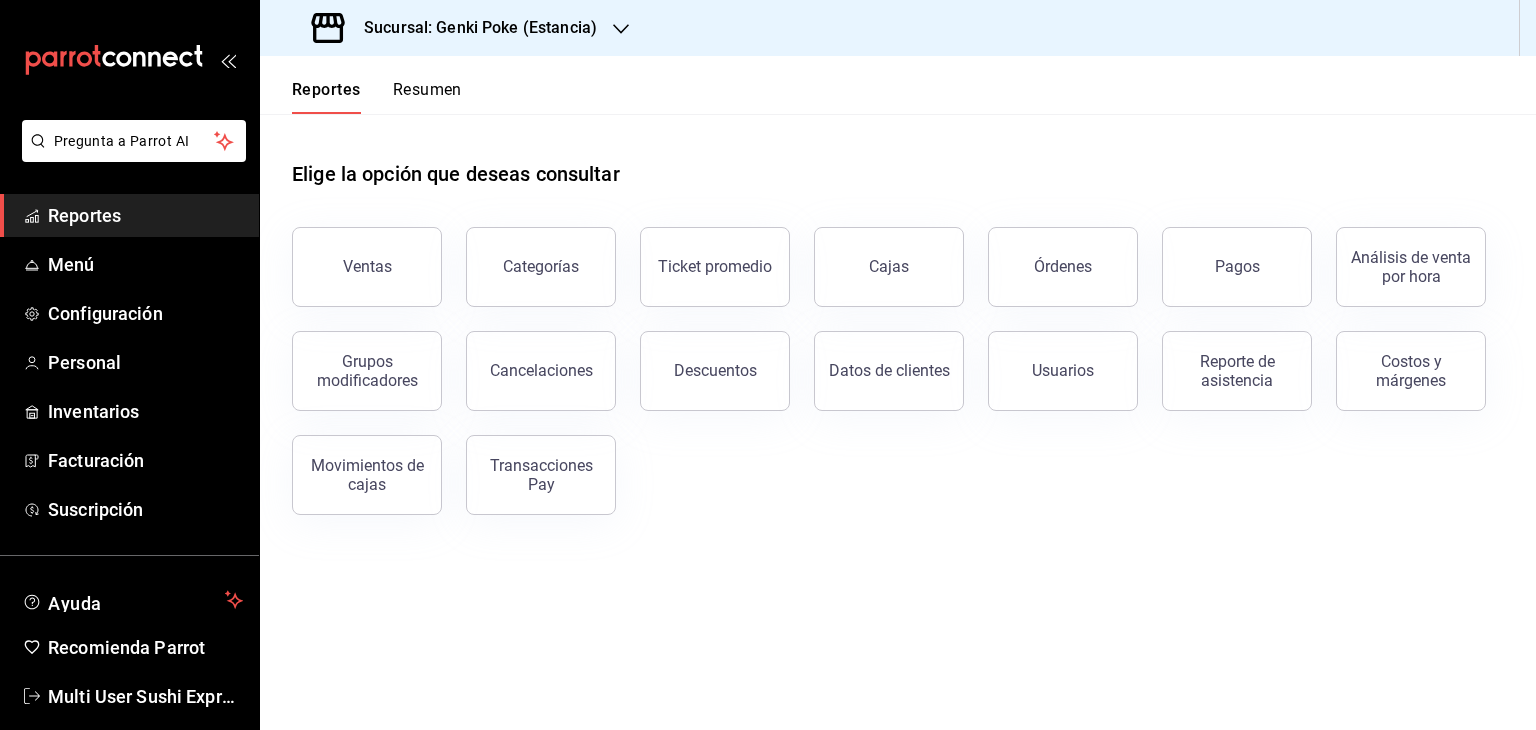 click 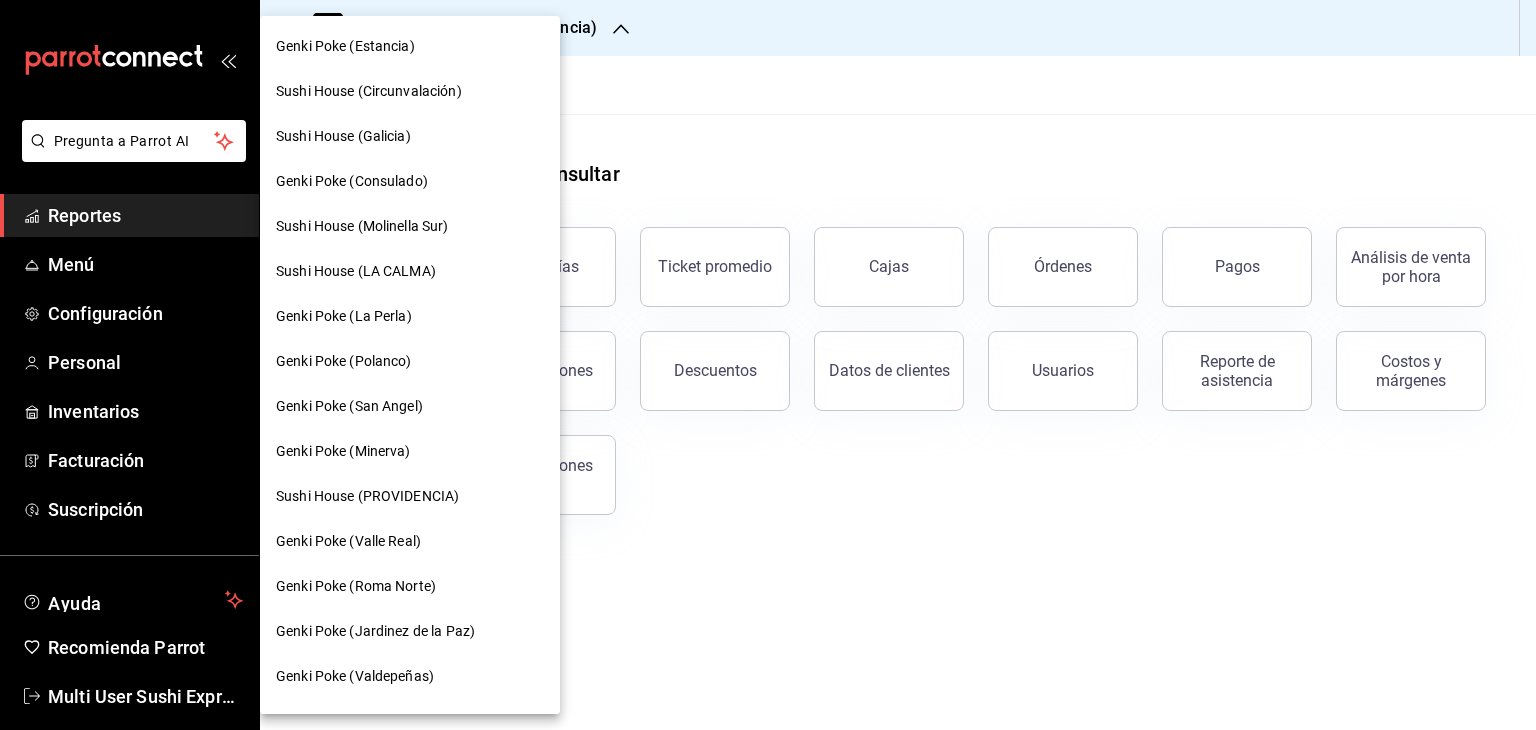 click on "Sushi House (Galicia)" at bounding box center [343, 136] 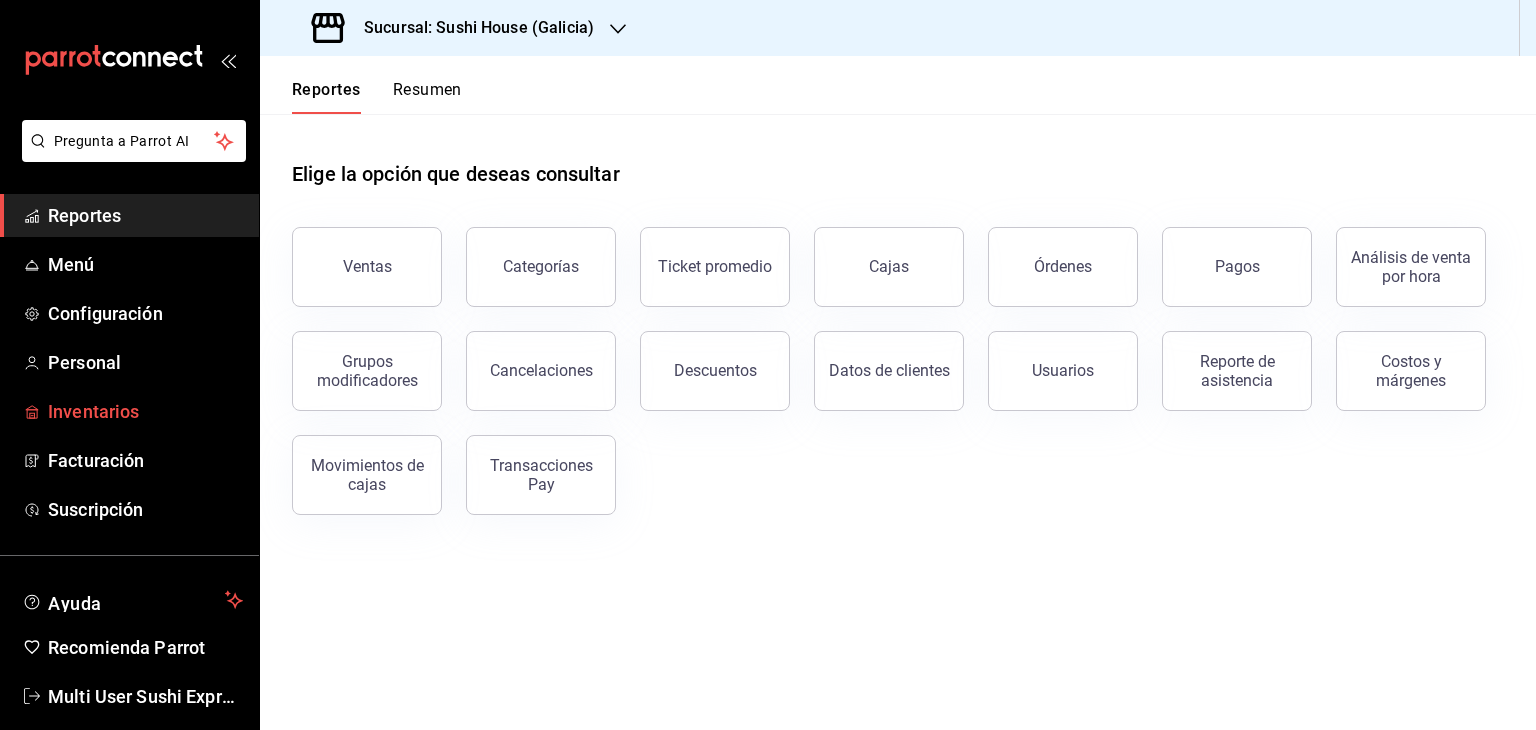 click on "Inventarios" at bounding box center (145, 411) 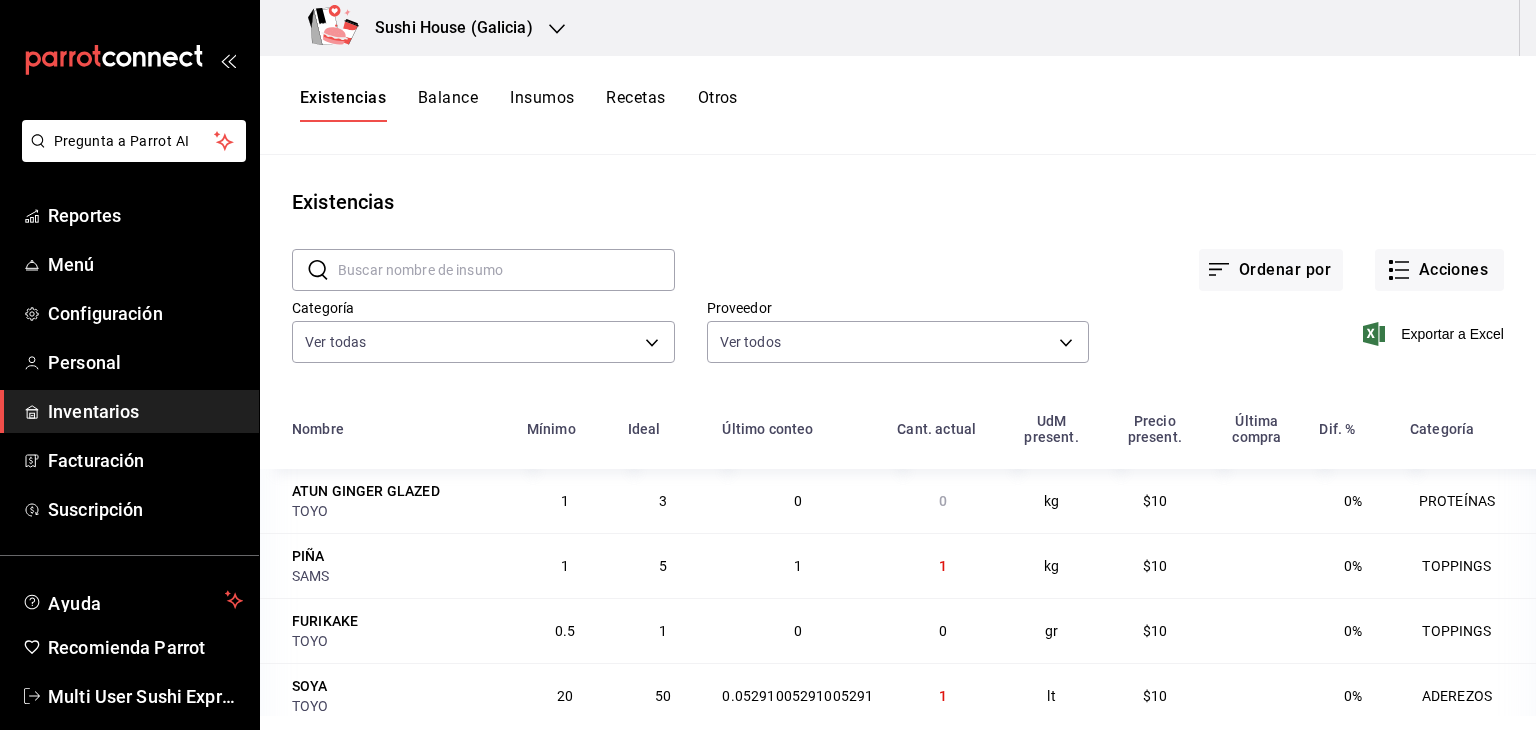 click on "Otros" at bounding box center [718, 105] 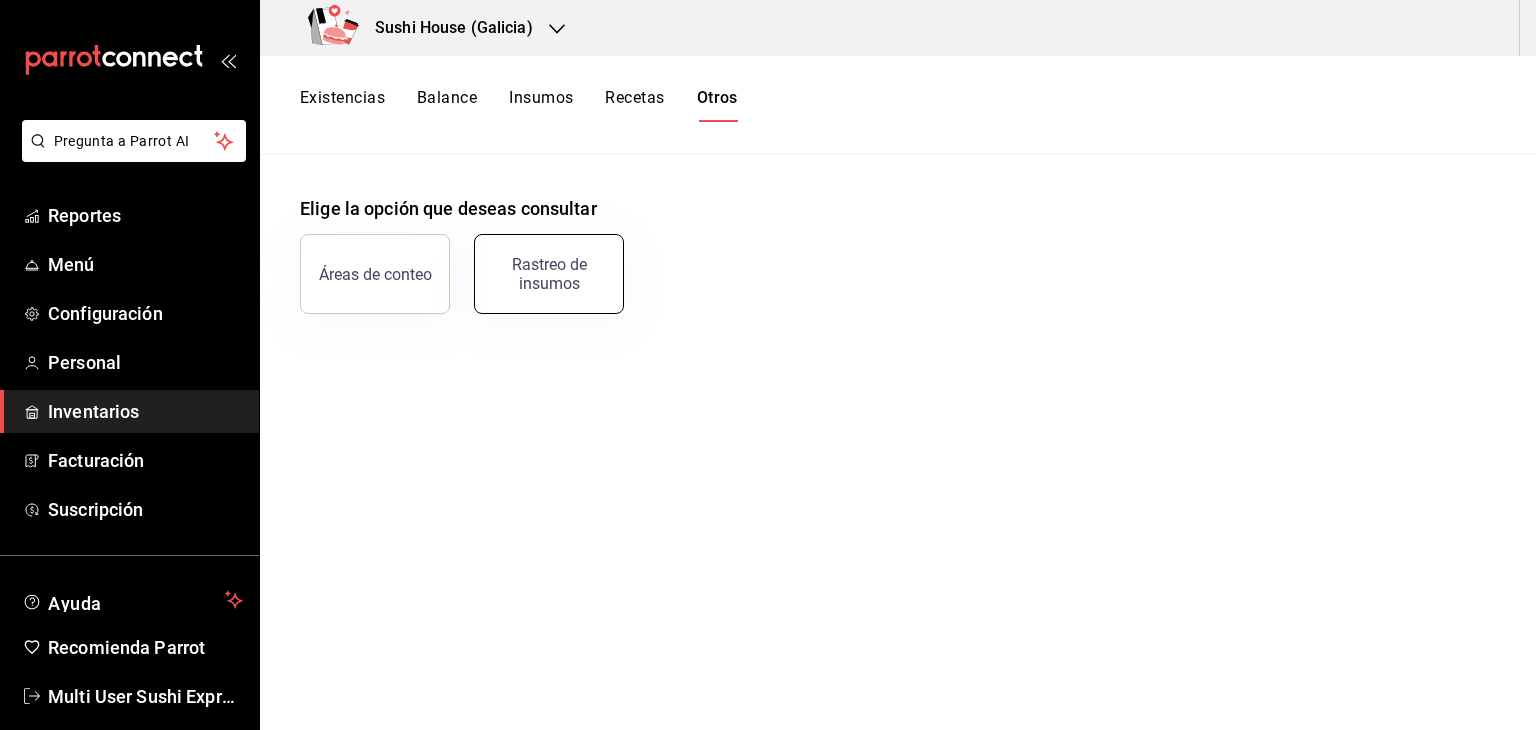 click on "Rastreo de insumos" at bounding box center [549, 274] 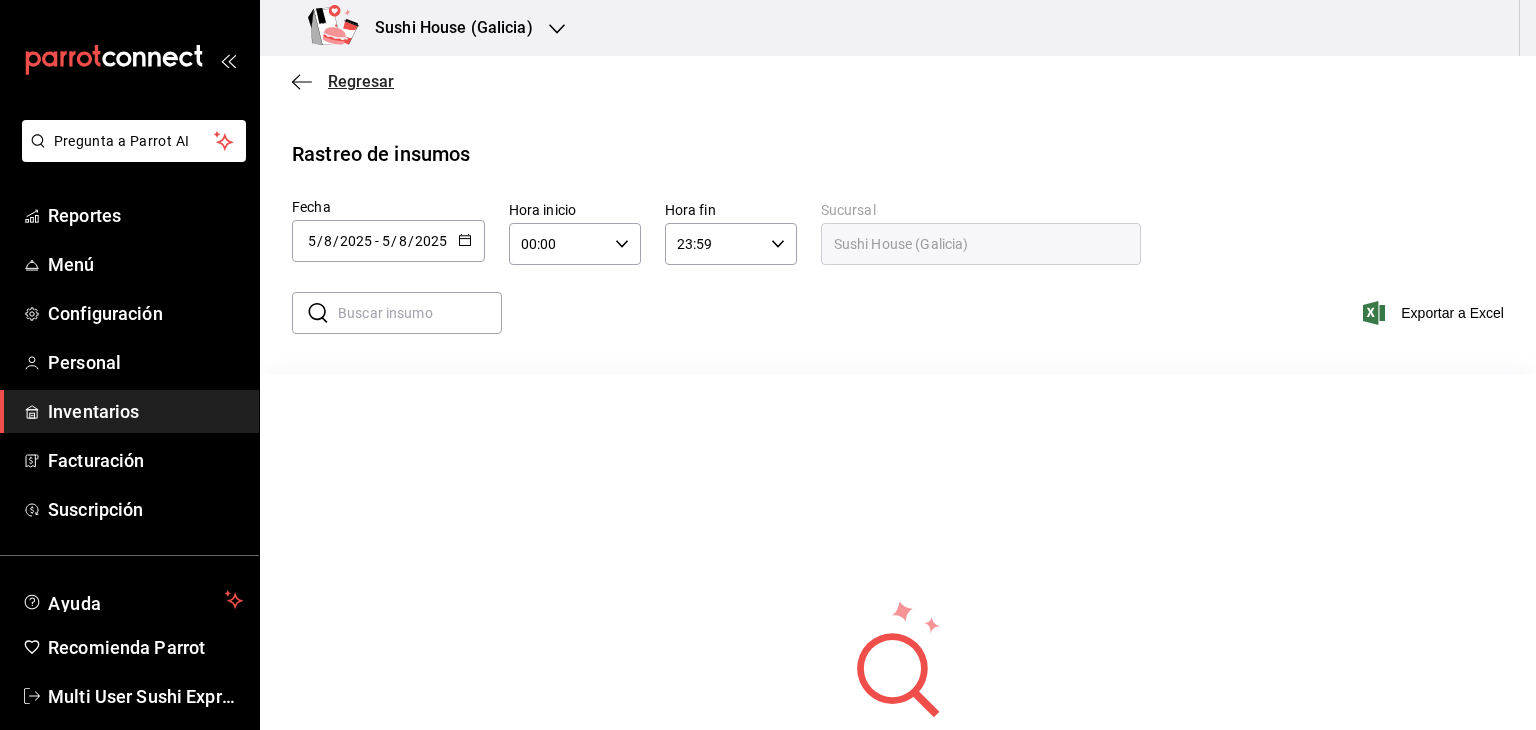 click 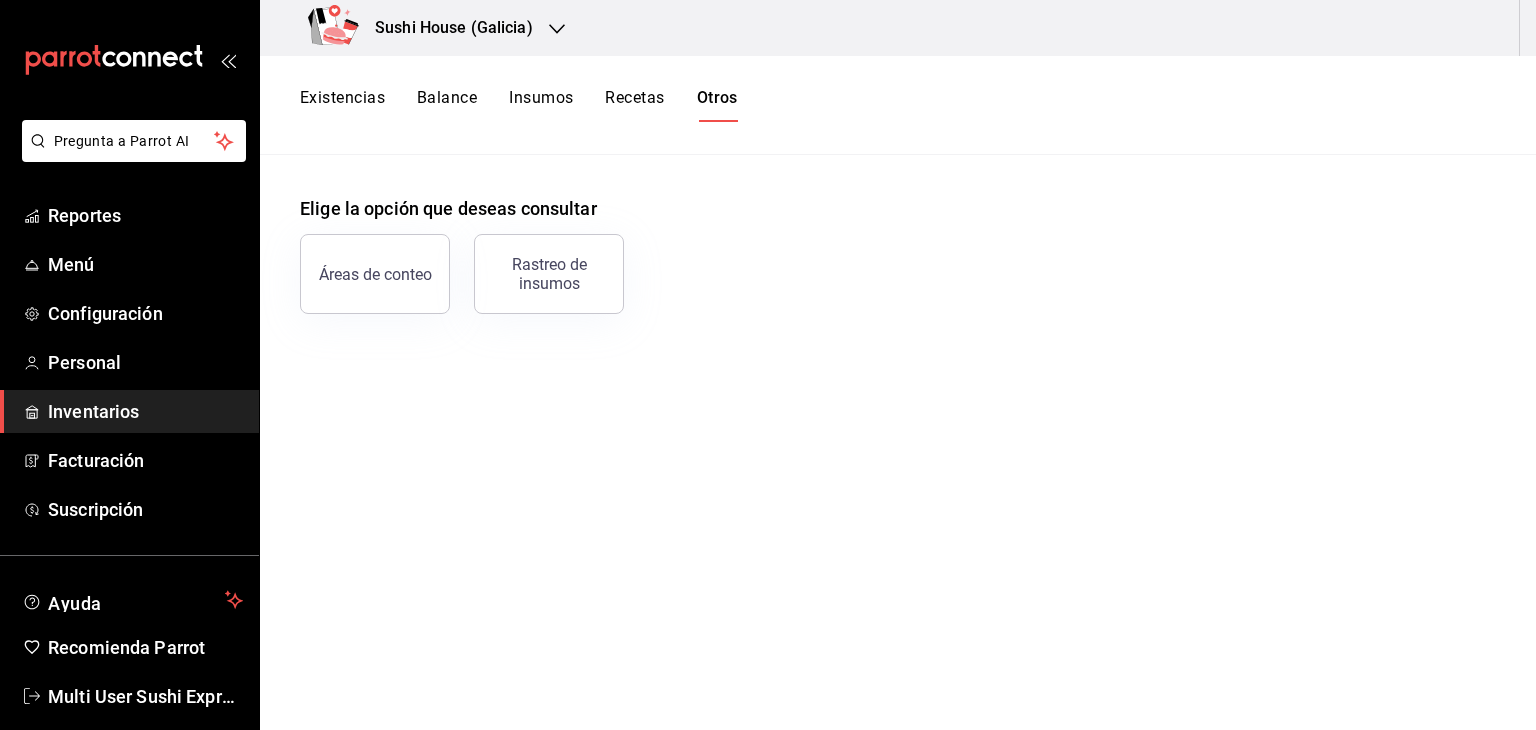 click on "Existencias" at bounding box center [342, 105] 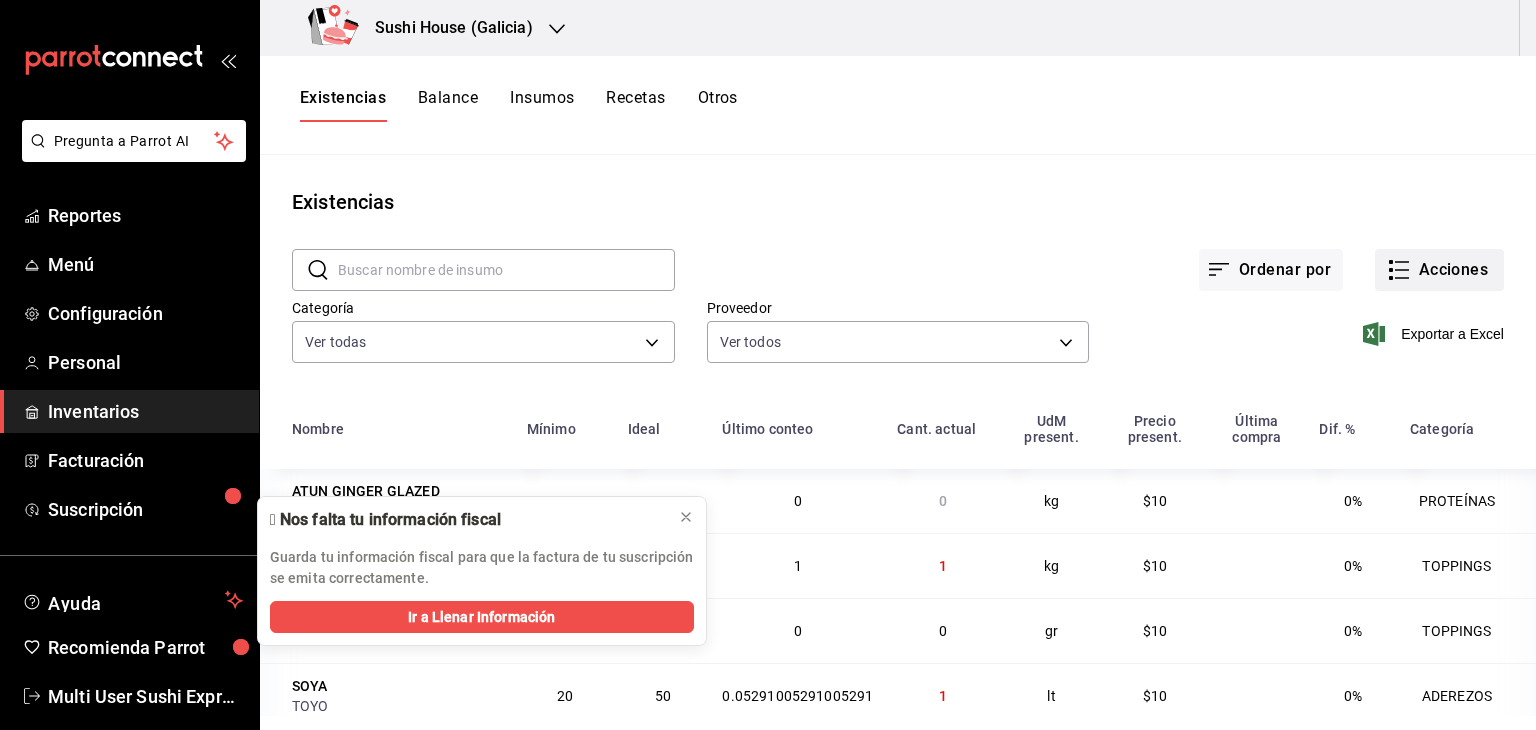 click on "Acciones" at bounding box center (1439, 270) 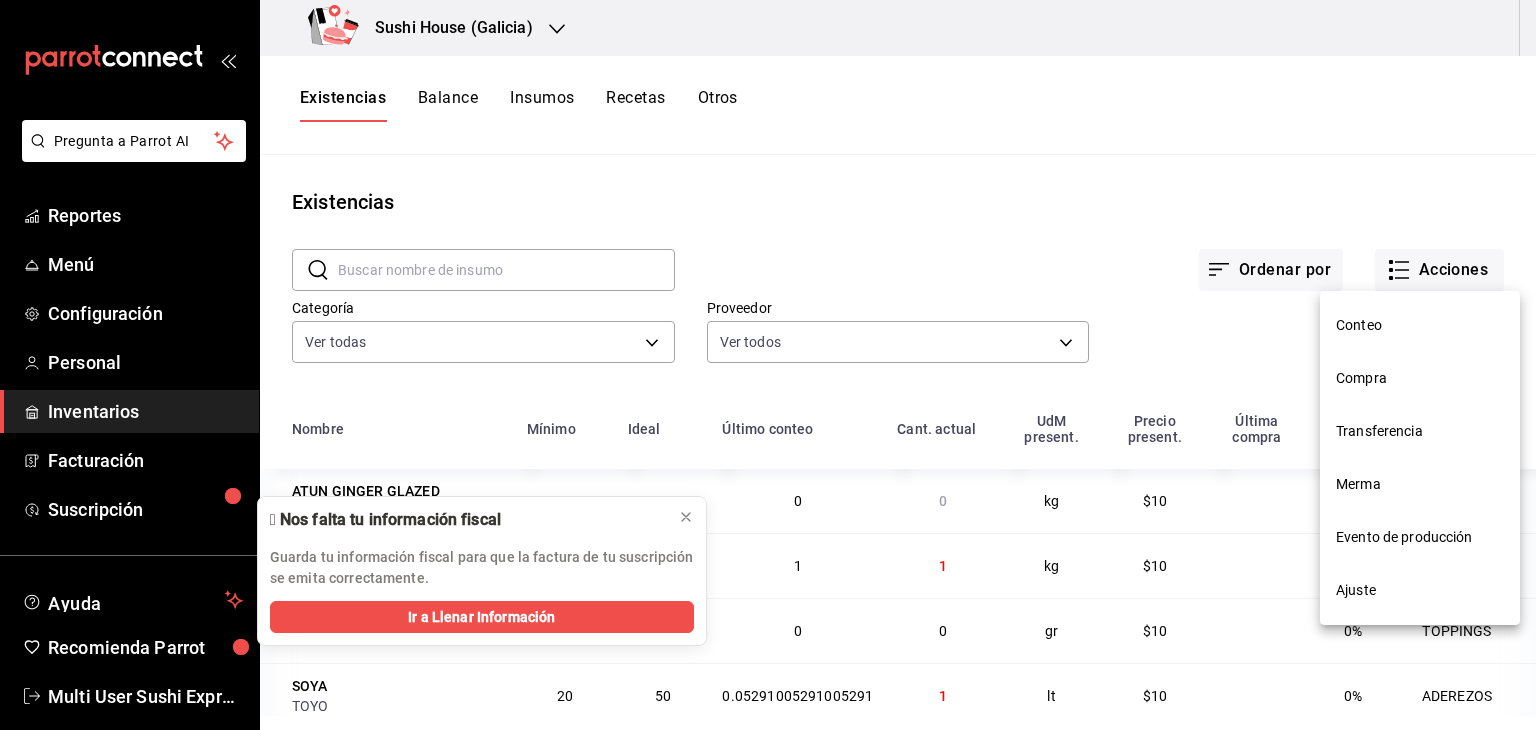 click at bounding box center [768, 365] 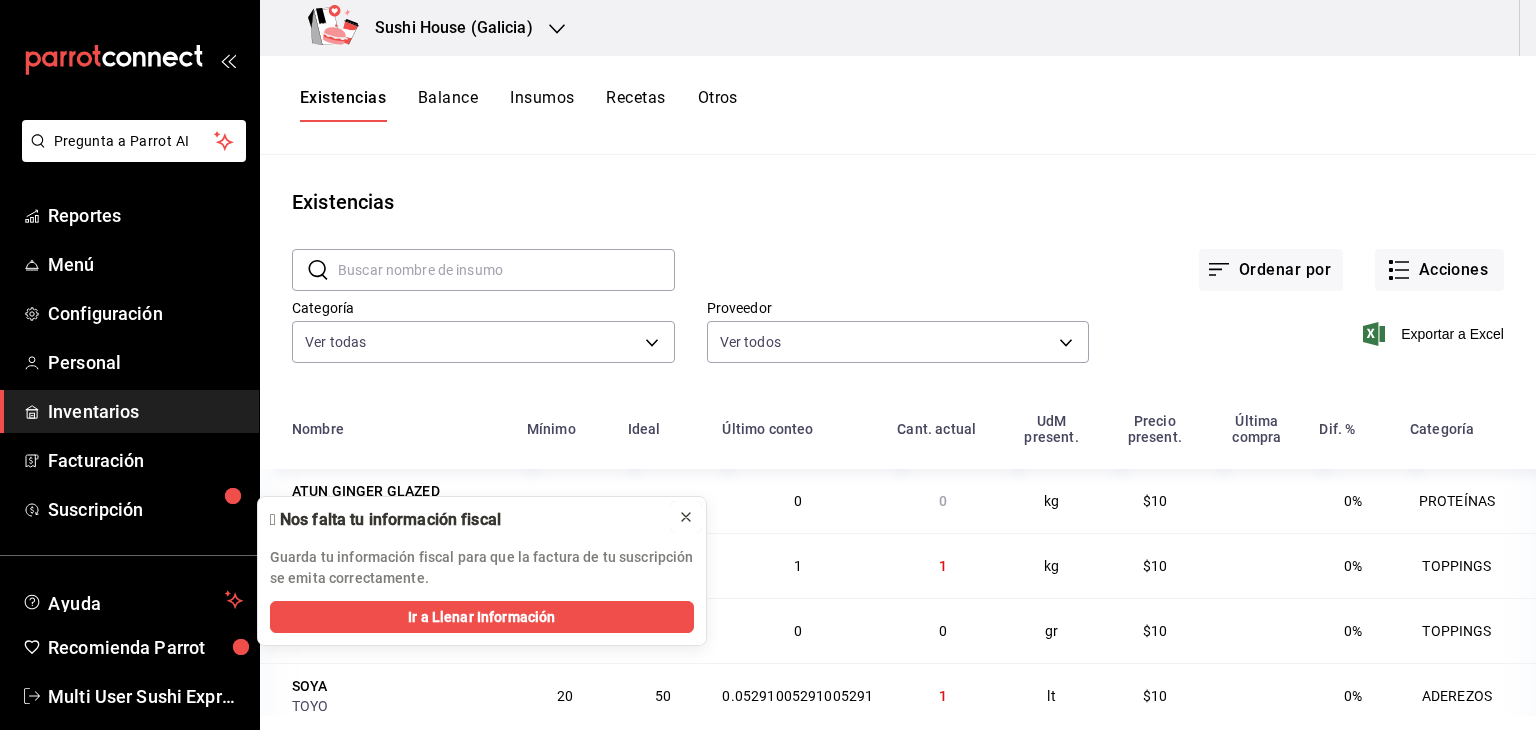 click 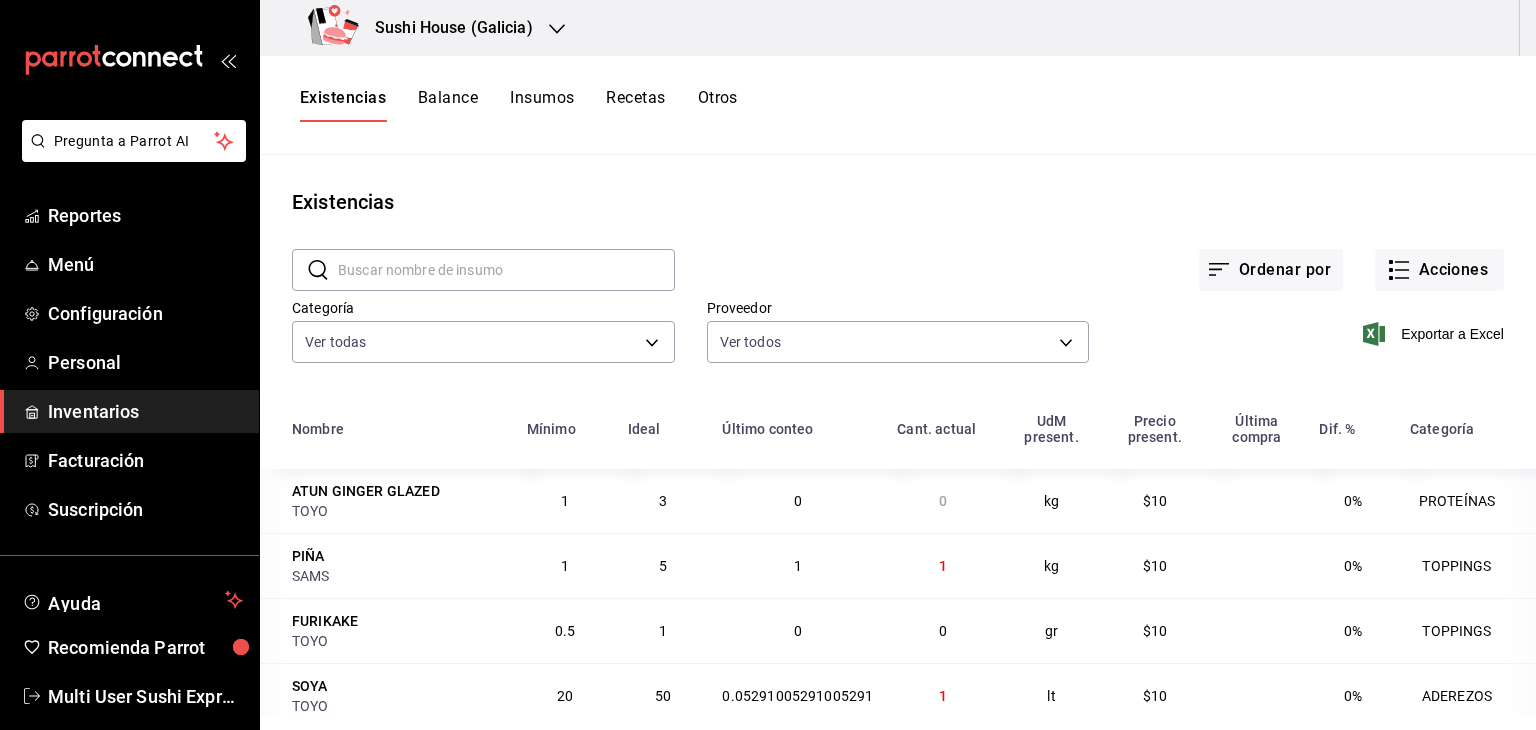 click on "Balance" at bounding box center (448, 105) 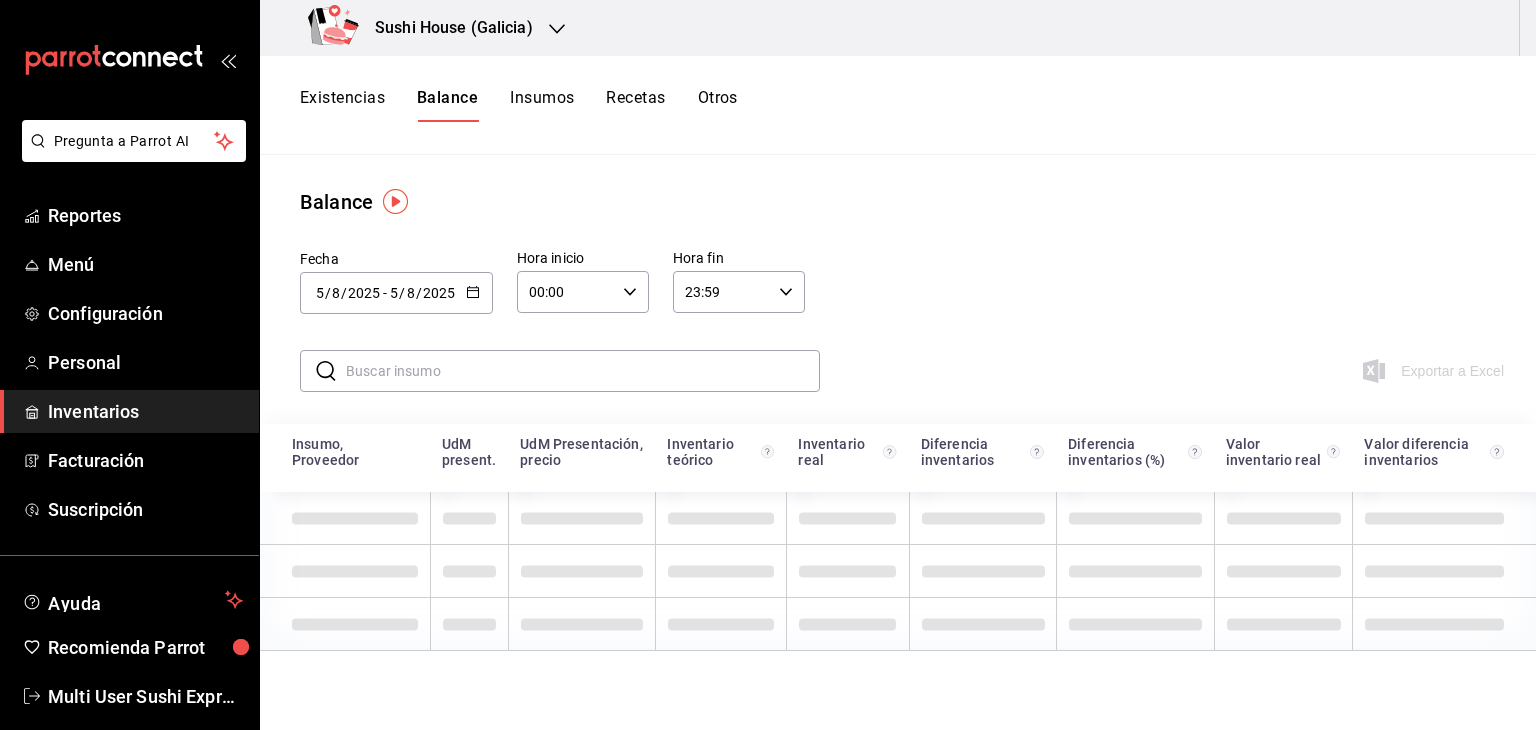 click on "Existencias" at bounding box center (342, 105) 